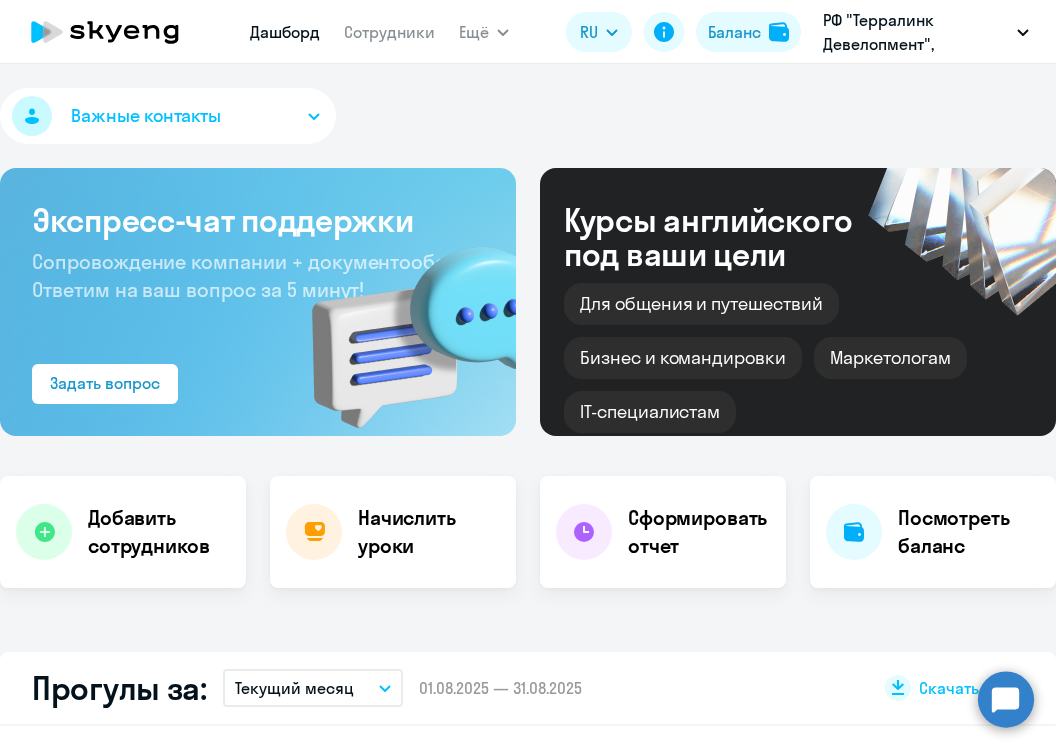 scroll, scrollTop: 0, scrollLeft: 0, axis: both 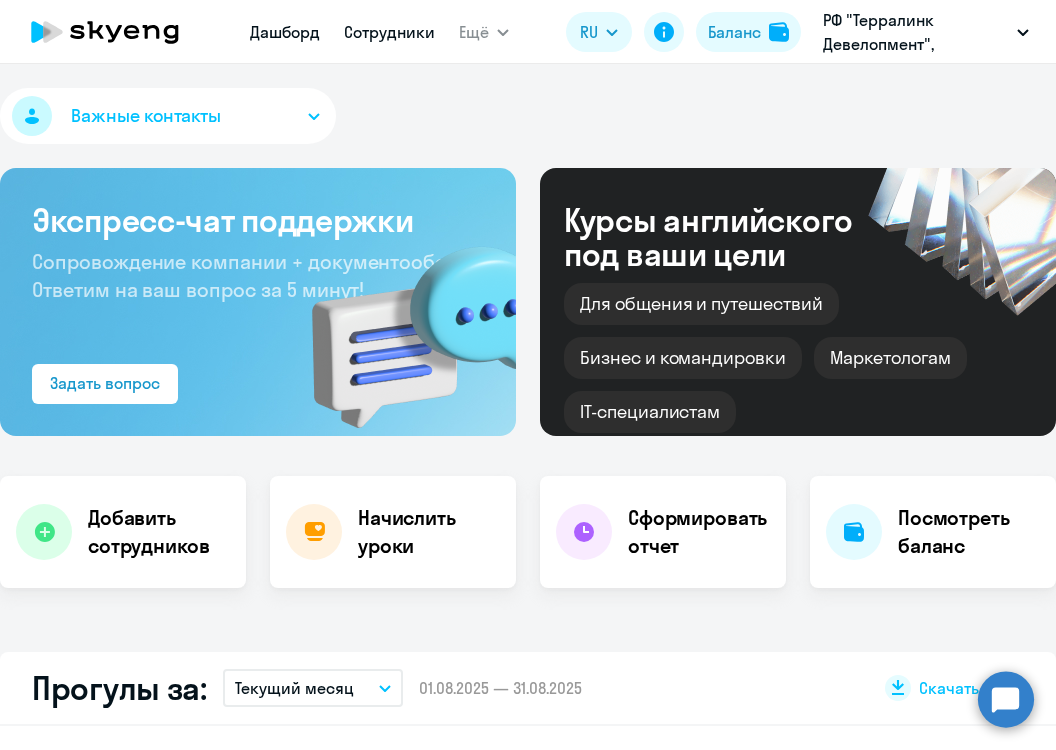select on "30" 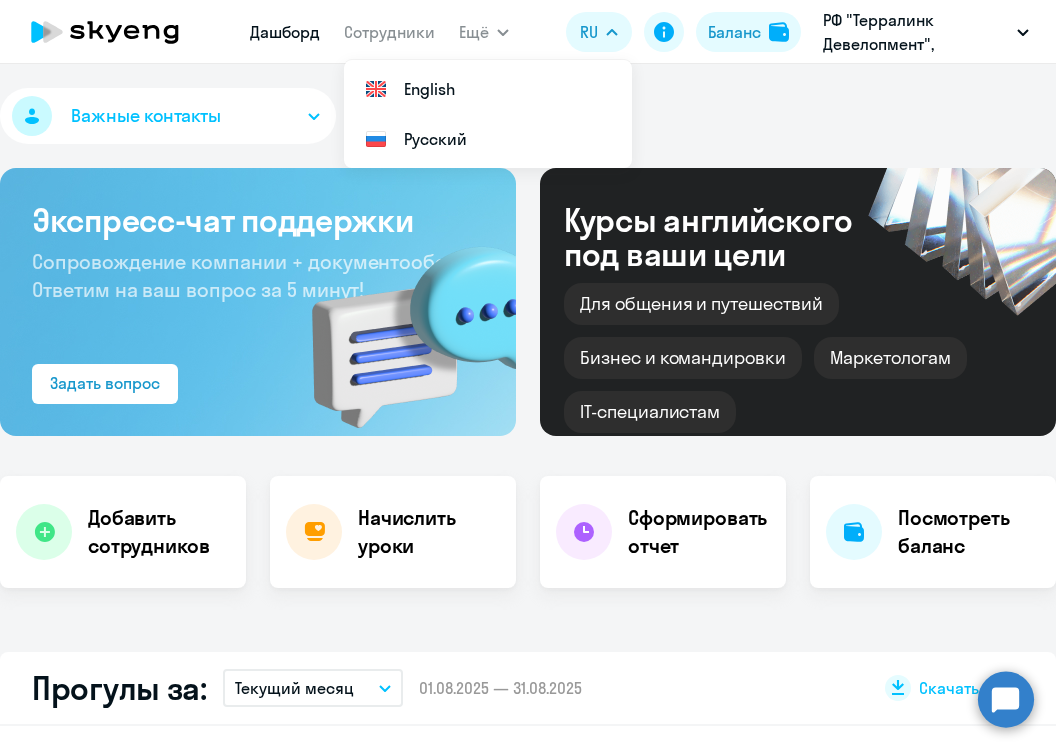 drag, startPoint x: 649, startPoint y: 106, endPoint x: 659, endPoint y: 105, distance: 10.049875 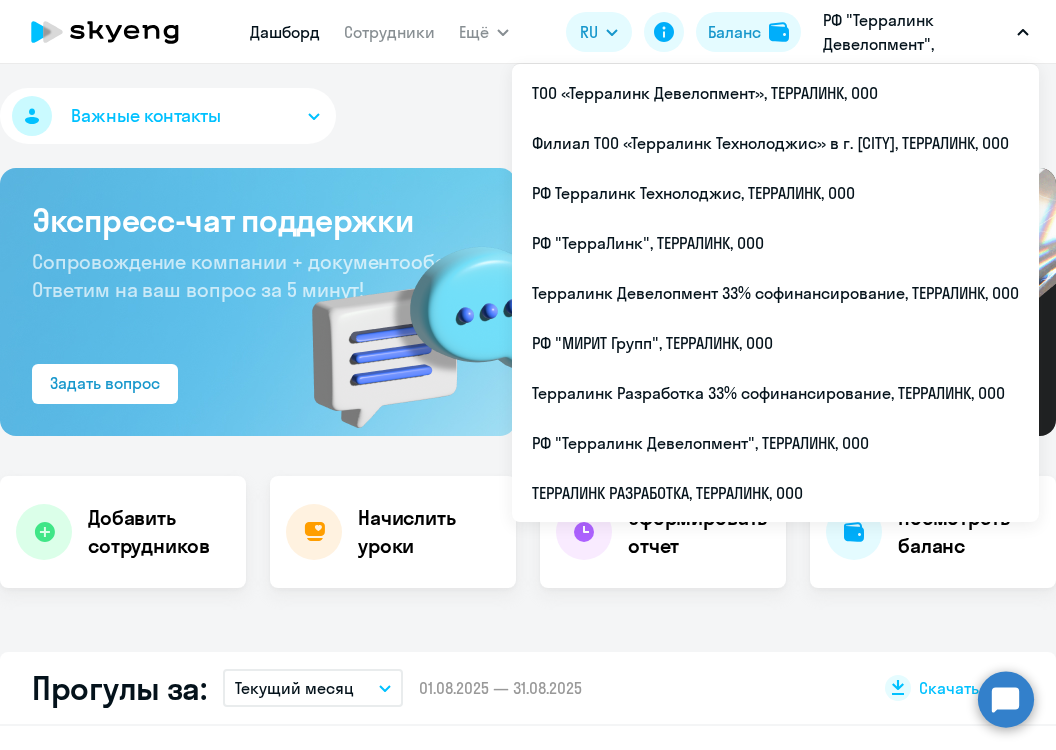 click on "РФ "Терралинк Девелопмент", ТЕРРАЛИНК, ООО" at bounding box center [916, 32] 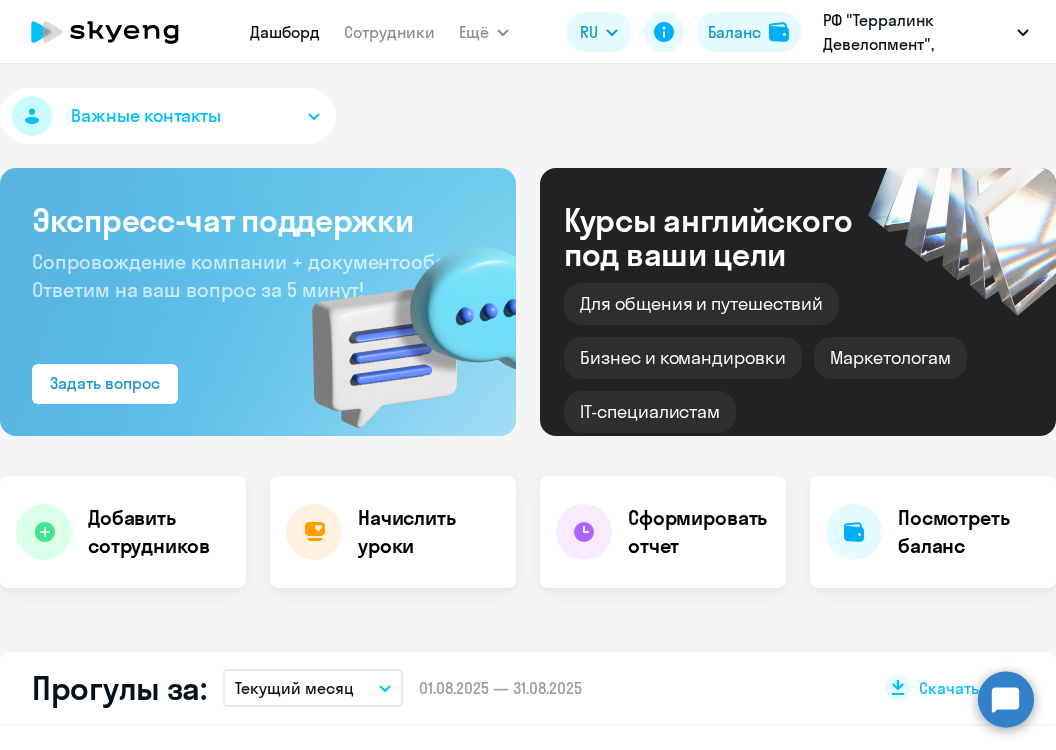 click on "РФ "Терралинк Девелопмент", ТЕРРАЛИНК, ООО" at bounding box center [916, 32] 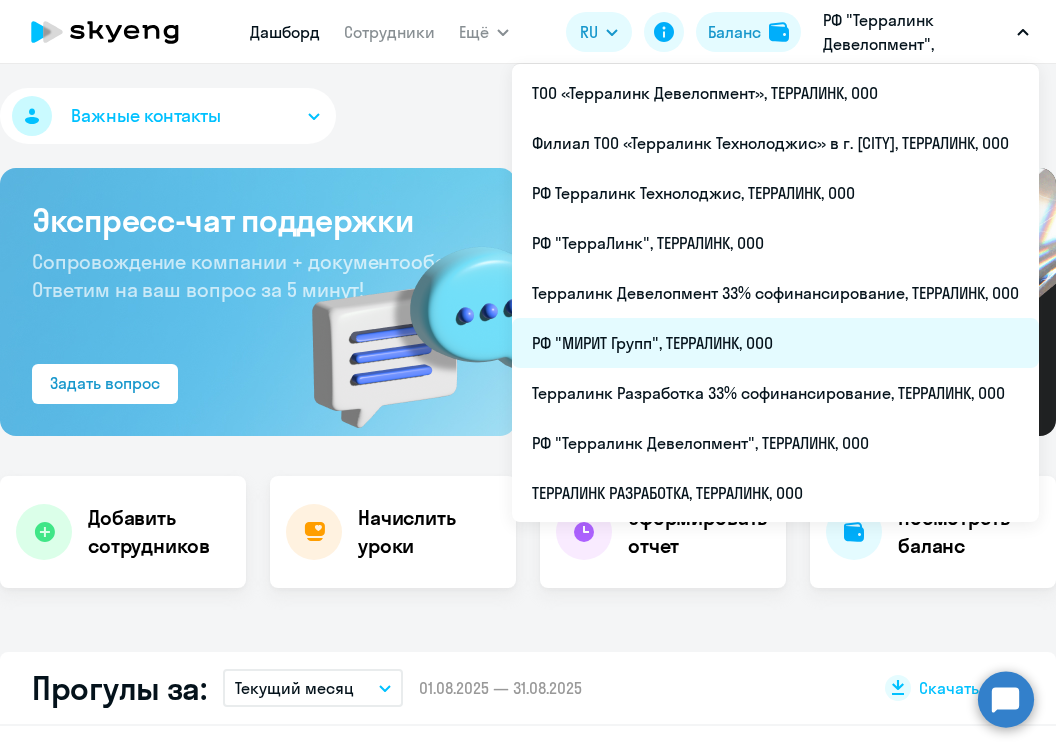 click on "РФ  "МИРИТ Групп", ТЕРРАЛИНК, ООО" at bounding box center (775, 343) 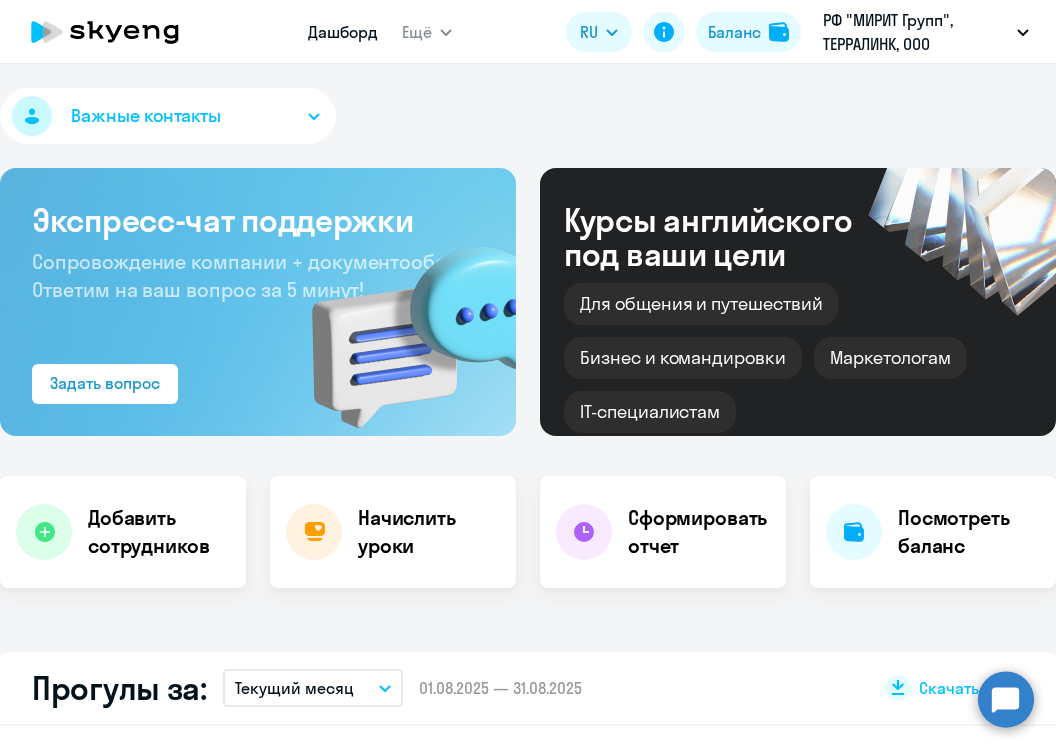 select on "30" 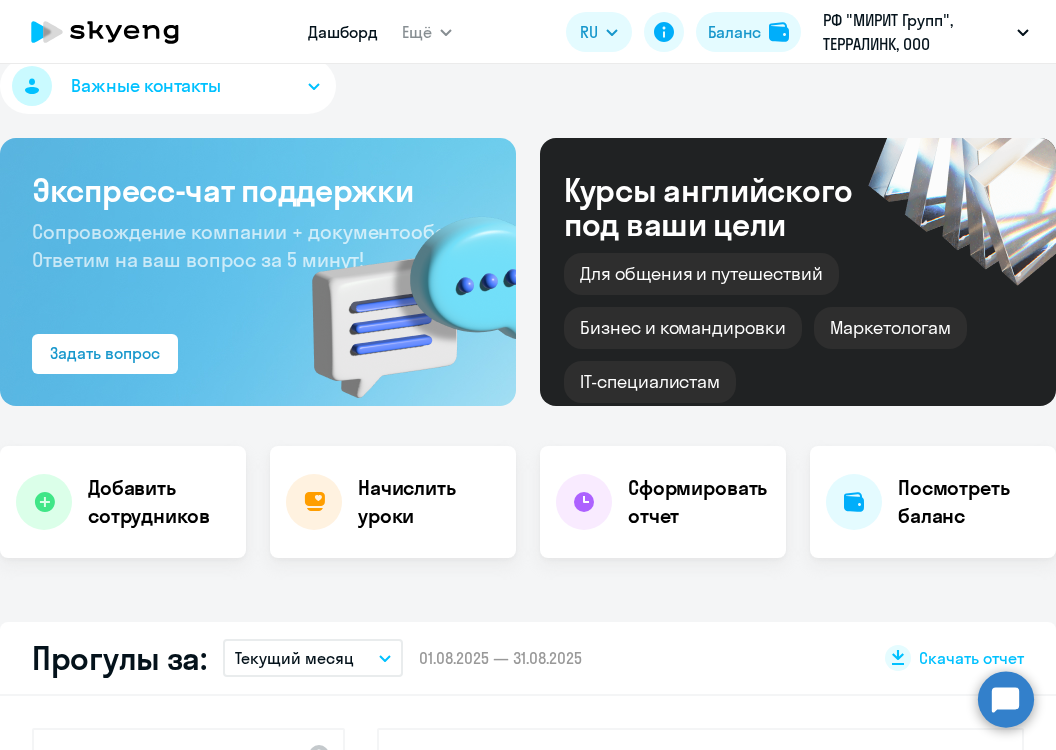 scroll, scrollTop: 0, scrollLeft: 0, axis: both 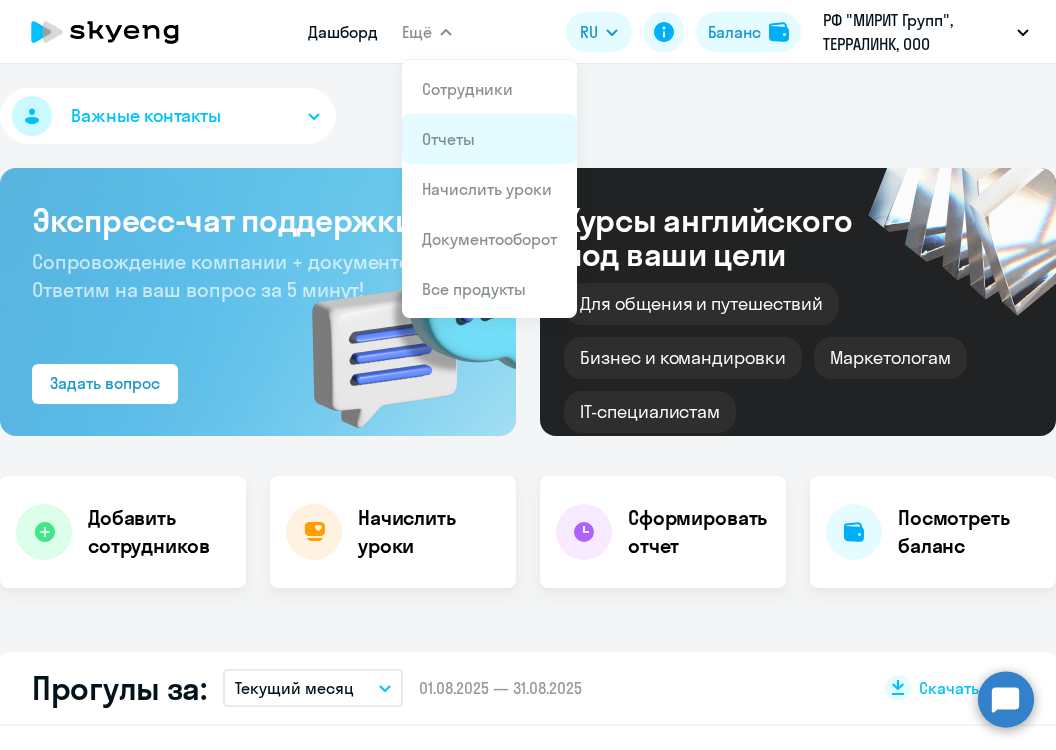 click on "Отчеты" at bounding box center [489, 139] 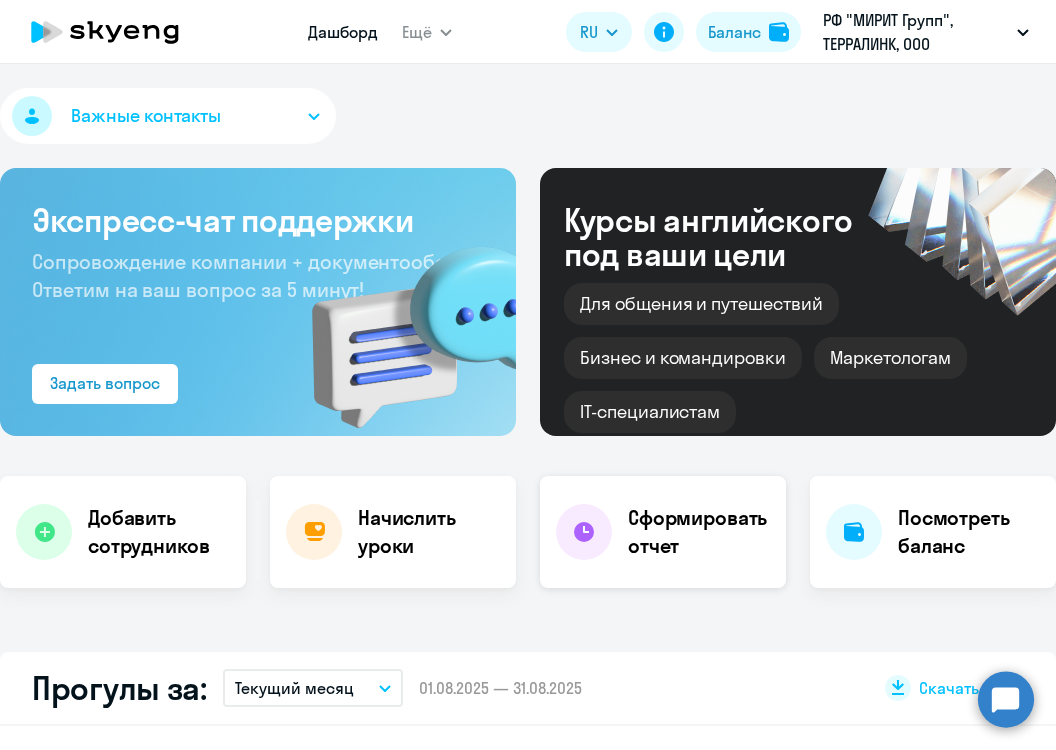 click on "Сформировать отчет" 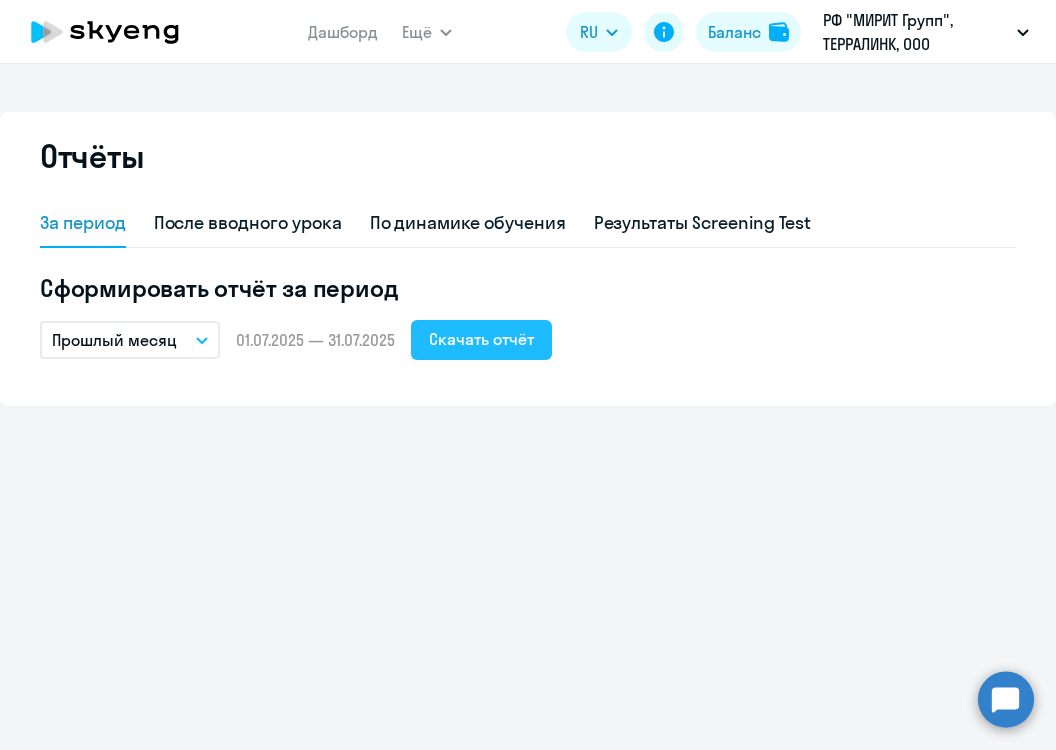 click on "Скачать отчёт" 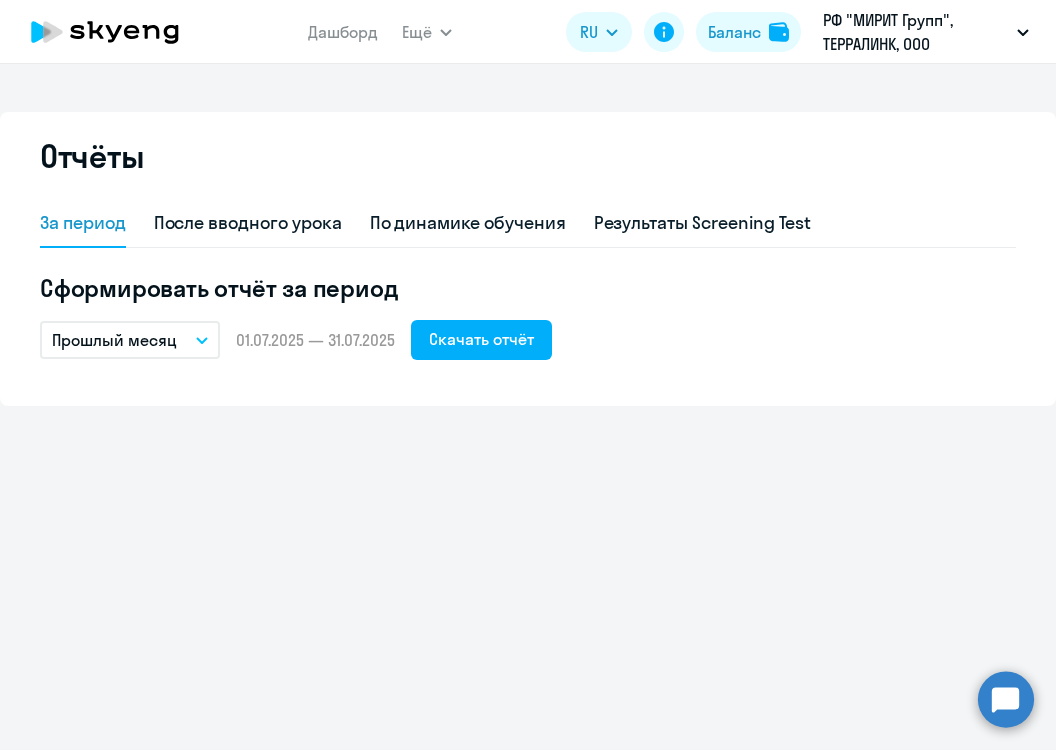 click on "Дашборд
Ещё
Сотрудники
Отчеты
Начислить уроки
Документооборот
Все продукты
Дашборд Сотрудники Отчеты Начислить уроки Документооборот Все продукты  RU
English Русский
Баланс   РФ  "МИРИТ Групп", ТЕРРАЛИНК, ООО
ТОО «Терралинк Девелопмент», ТЕРРАЛИНК, ООО   Филиал ТОО «Терралинк Технолоджис» в г. [CITY], ТЕРРАЛИНК, ООО   РФ Терралинк Технолоджис, ТЕРРАЛИНК, ООО   РФ "ТерраЛинк", ТЕРРАЛИНК, ООО   Терралинк Девелопмент 33% софинансирование, ТЕРРАЛИНК, ООО   РФ  "МИРИТ Групп", ТЕРРАЛИНК, ООО" at bounding box center [528, 32] 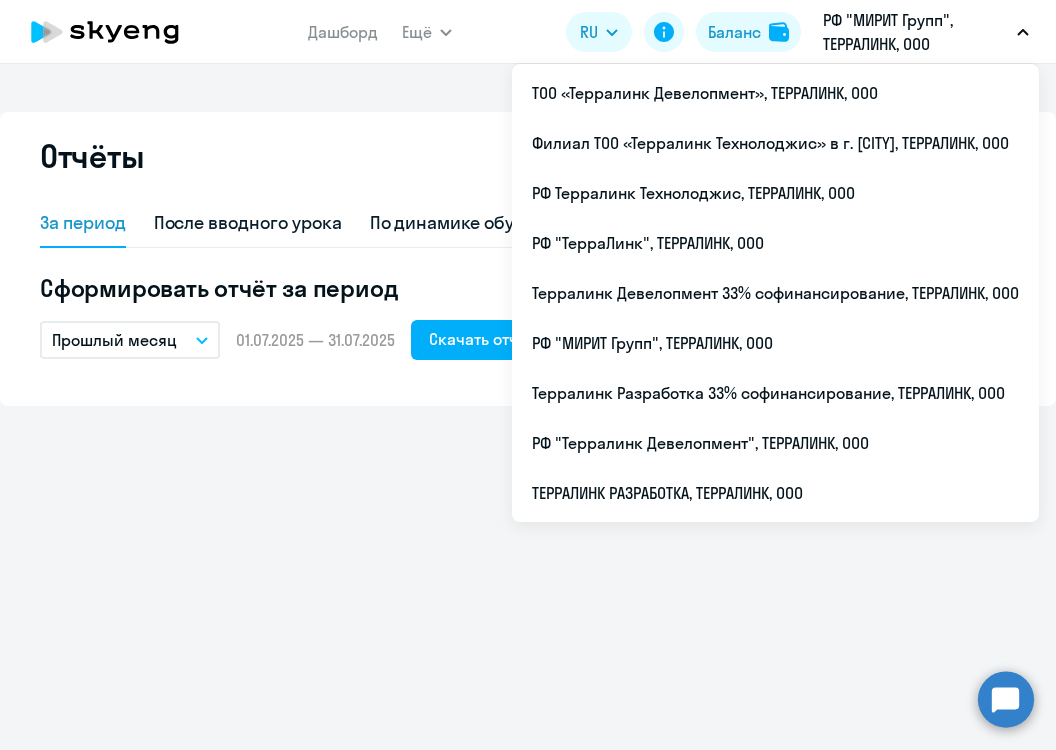 click on "РФ  "МИРИТ Групп", ТЕРРАЛИНК, ООО" at bounding box center (916, 32) 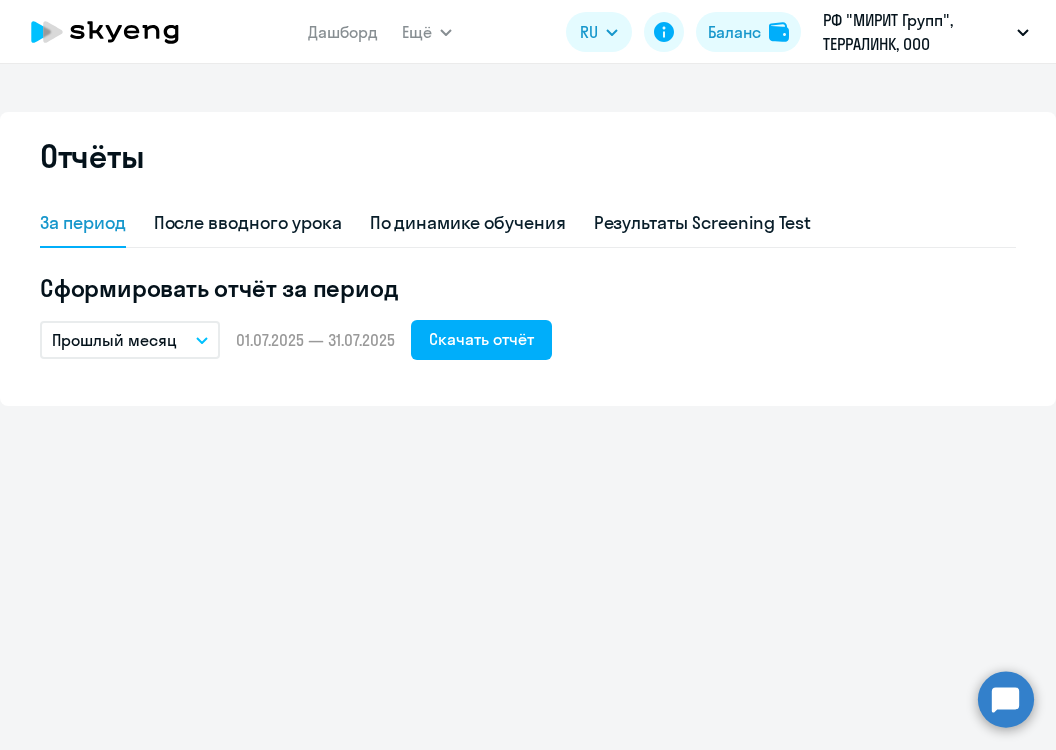 click on "РФ  "МИРИТ Групп", ТЕРРАЛИНК, ООО" at bounding box center [916, 32] 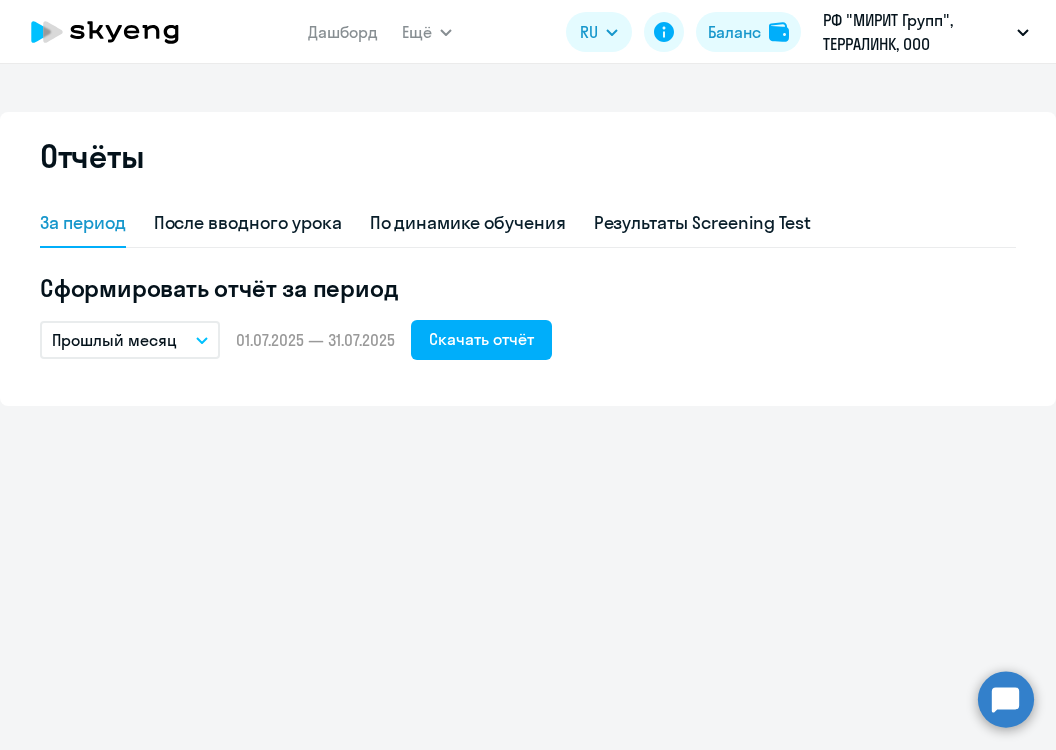 click on "Отчёты За период После вводного урока По динамике обучения Результаты Screening Test Сформировать отчёт за период  Прошлый месяц
–  01.07.2025 — 31.07.2025   Скачать отчёт" at bounding box center [528, 407] 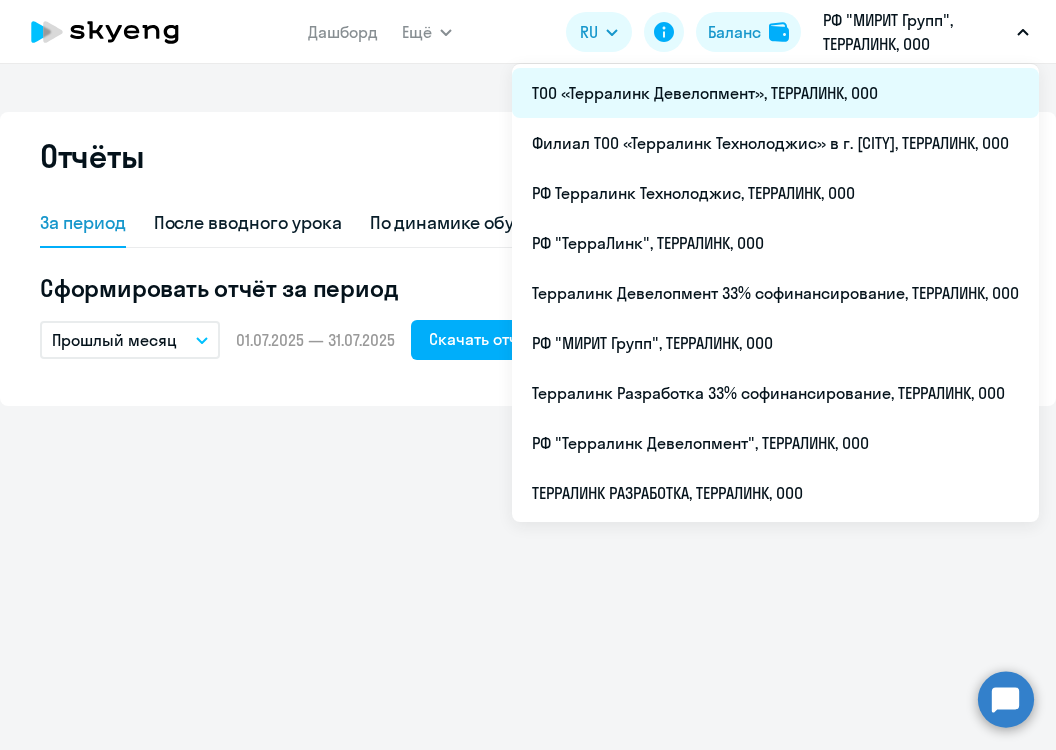 click on "ТОО «Терралинк Девелопмент», ТЕРРАЛИНК, ООО" at bounding box center [775, 93] 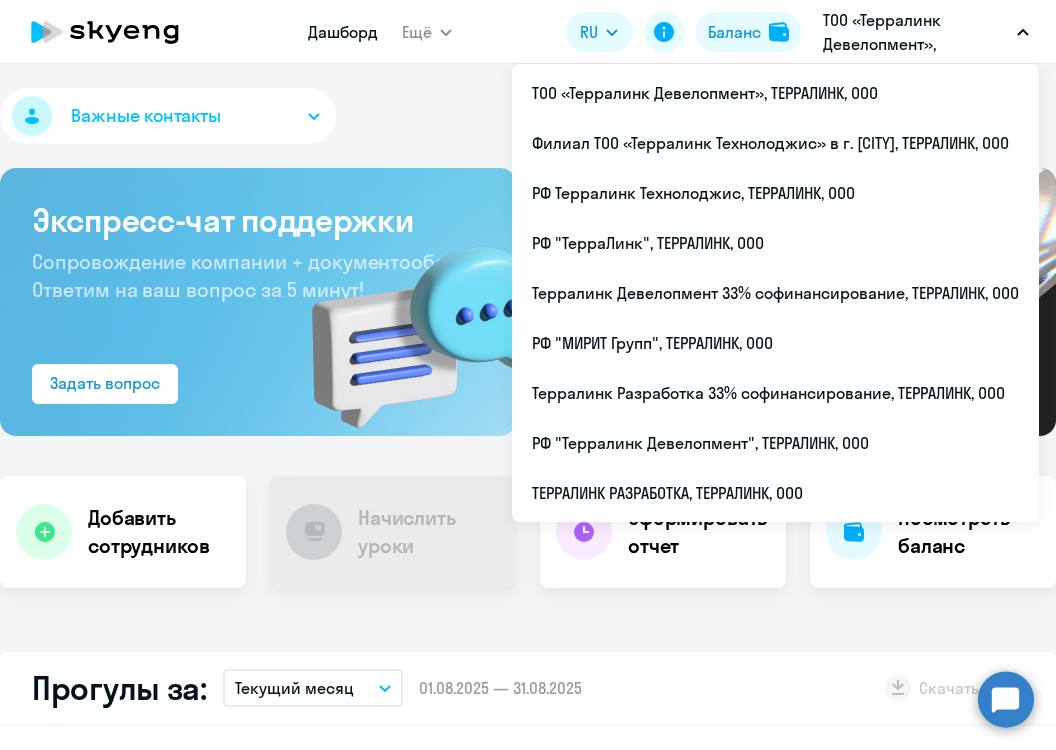 click on "ТОО «Терралинк Девелопмент», ТЕРРАЛИНК, ООО" at bounding box center [916, 32] 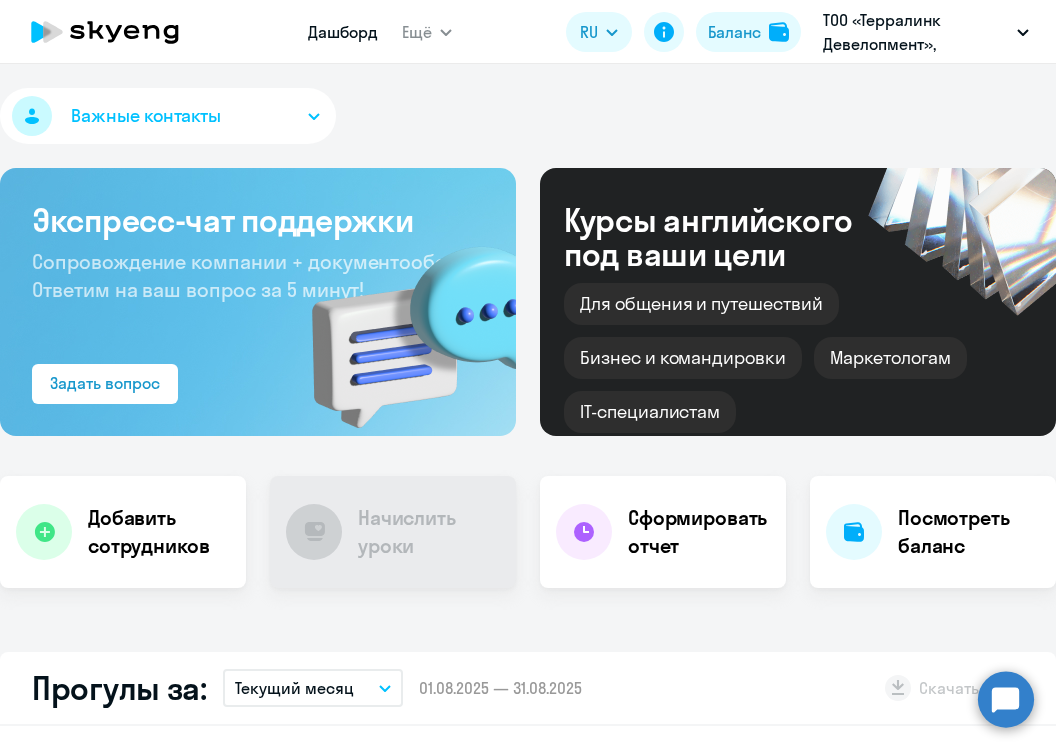 click on "ТОО «Терралинк Девелопмент», ТЕРРАЛИНК, ООО" at bounding box center (916, 32) 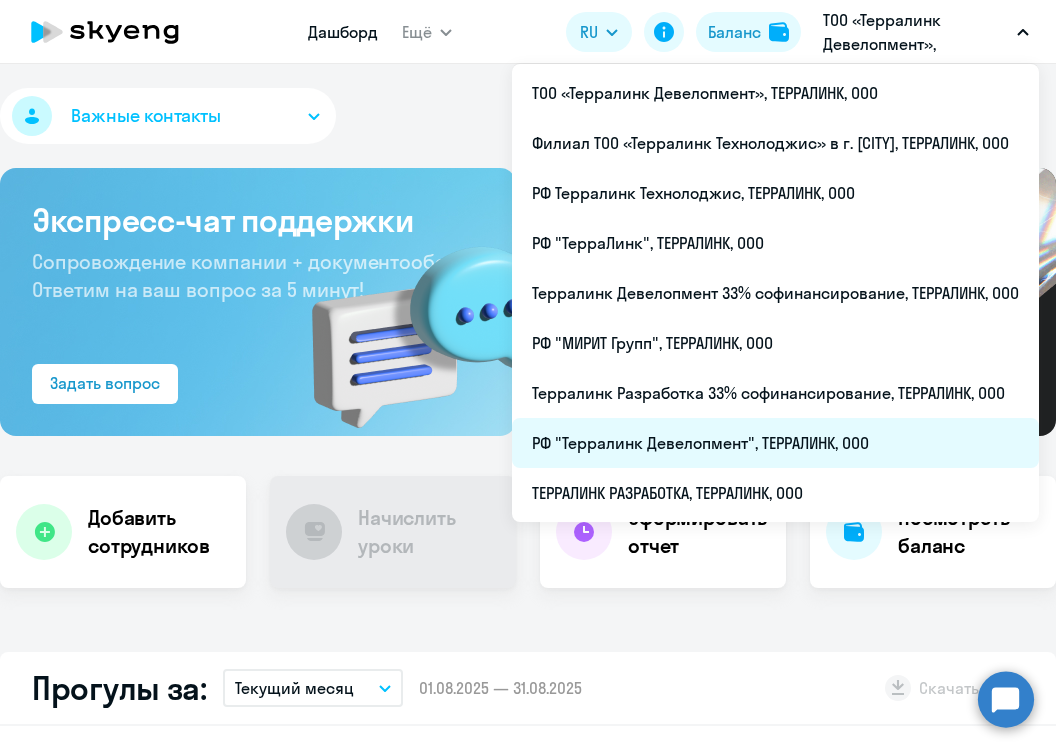 click on "РФ "Терралинк Девелопмент", ТЕРРАЛИНК, ООО" at bounding box center [775, 443] 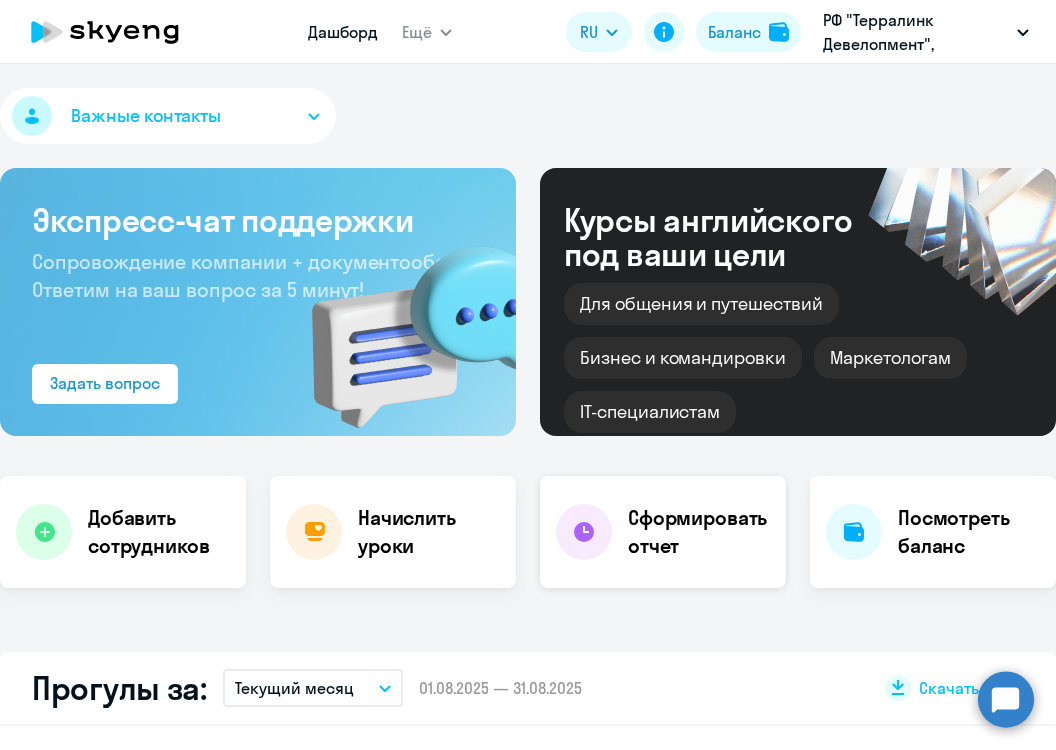 click on "Сформировать отчет" 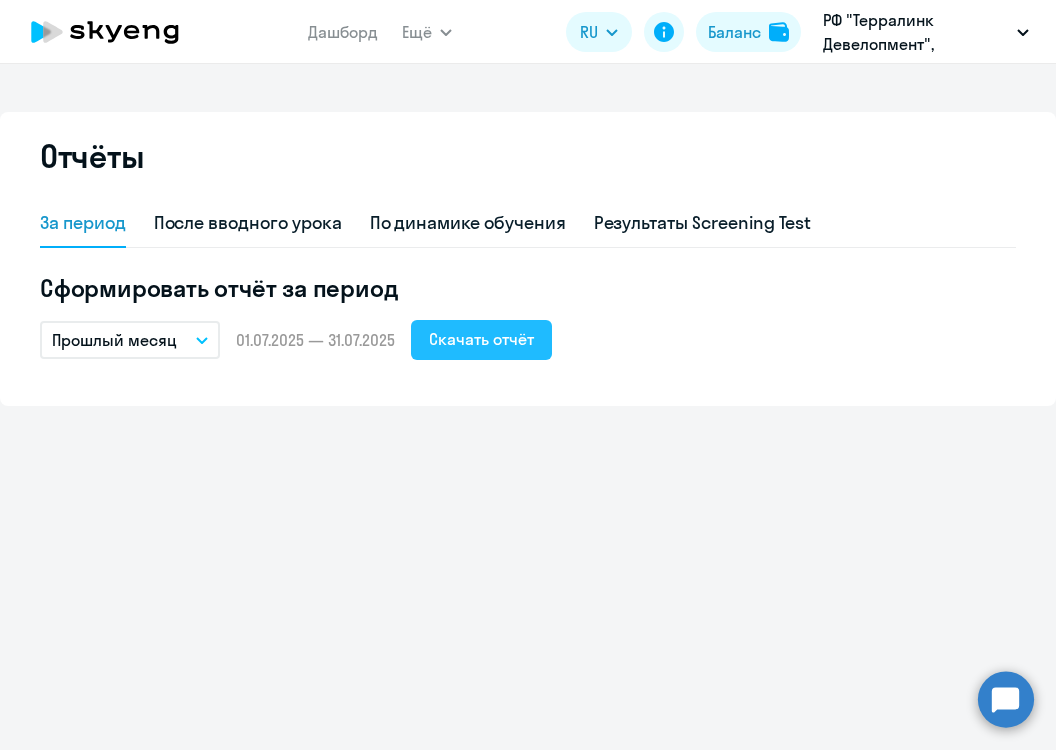 click on "Скачать отчёт" 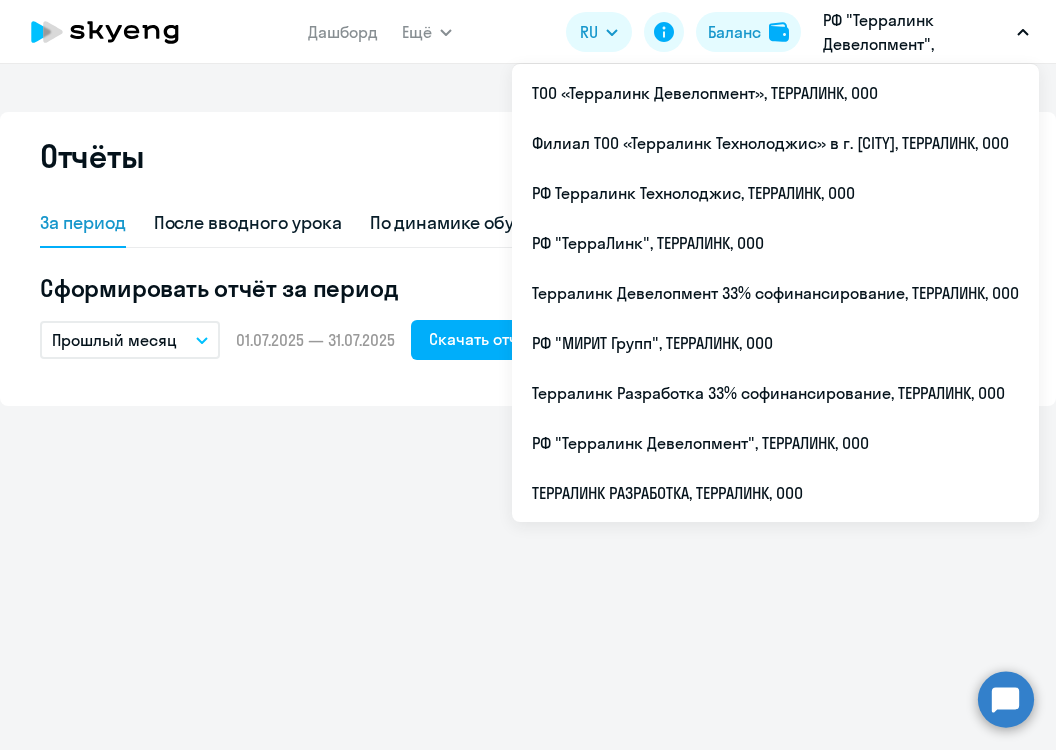 drag, startPoint x: 824, startPoint y: 395, endPoint x: 823, endPoint y: 407, distance: 12.0415945 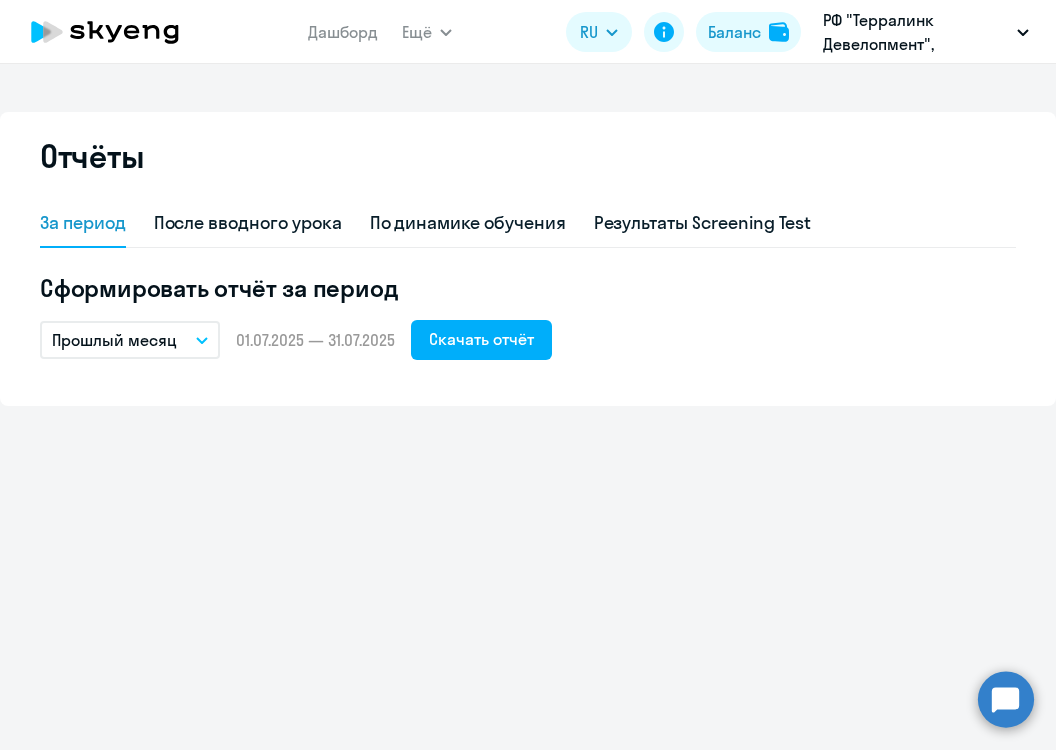 click on "РФ "Терралинк Девелопмент", ТЕРРАЛИНК, ООО" at bounding box center (916, 32) 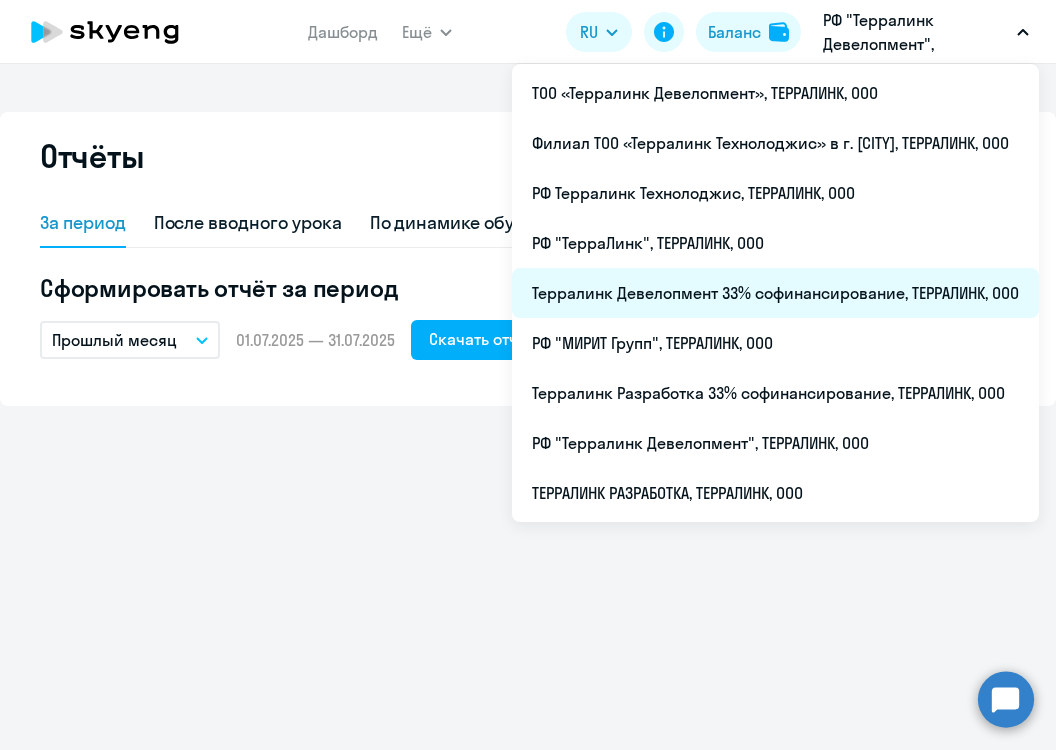 click on "Терралинк Девелопмент 33% софинансирование, ТЕРРАЛИНК, ООО" at bounding box center [775, 293] 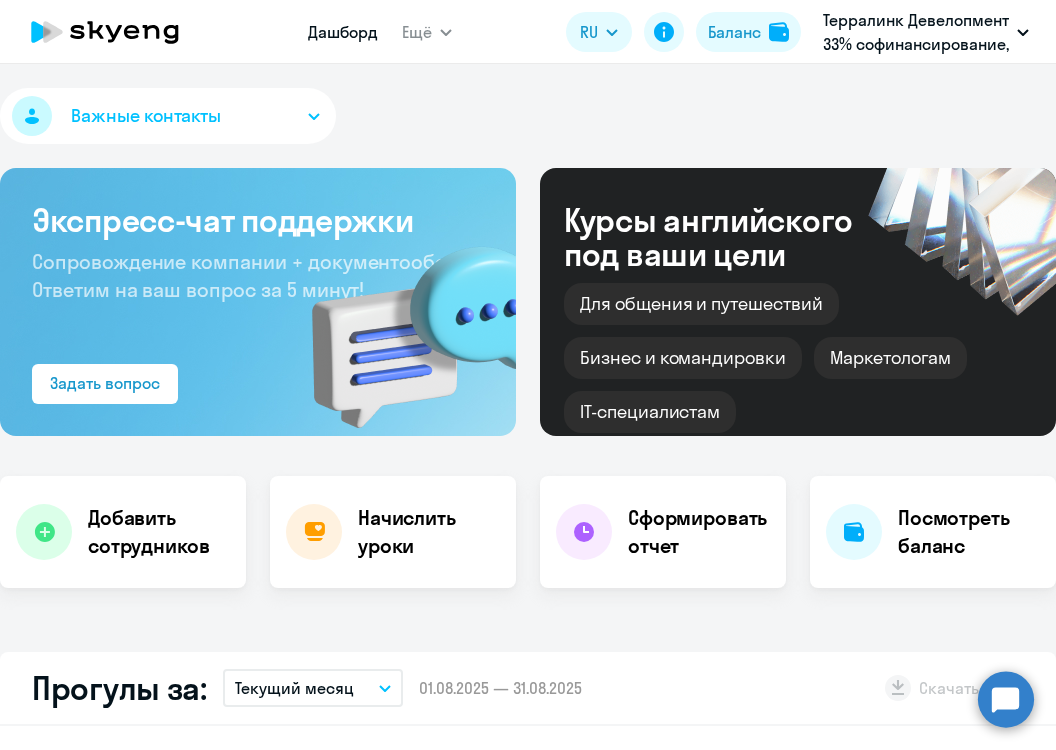 select on "30" 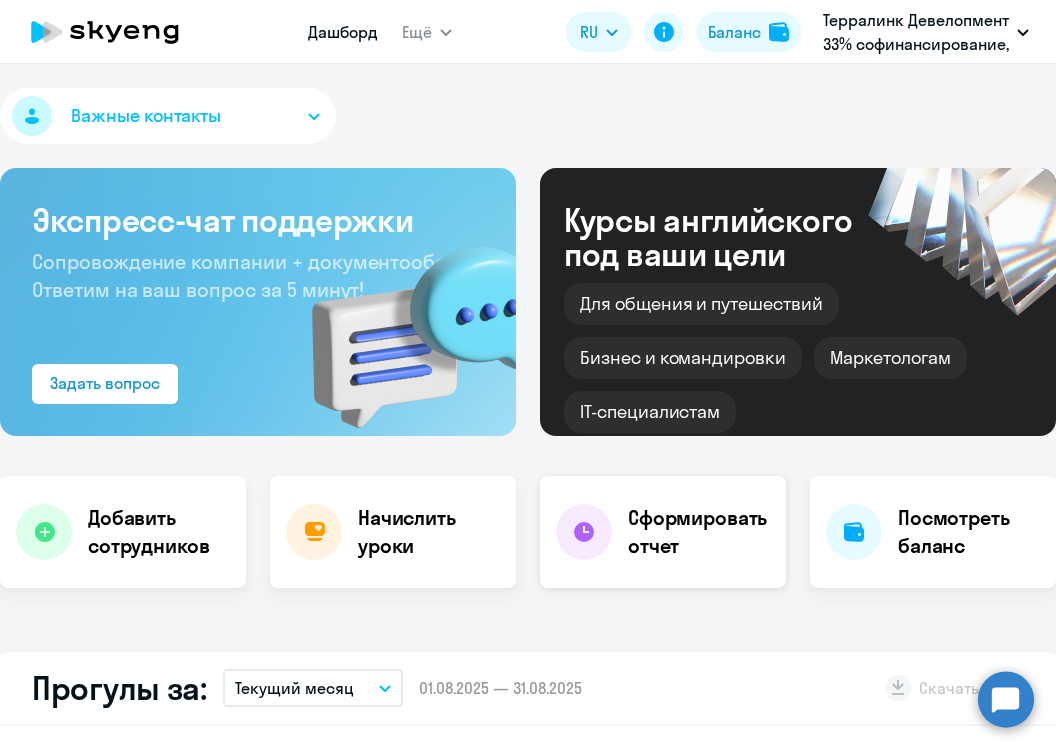 click on "Сформировать отчет" 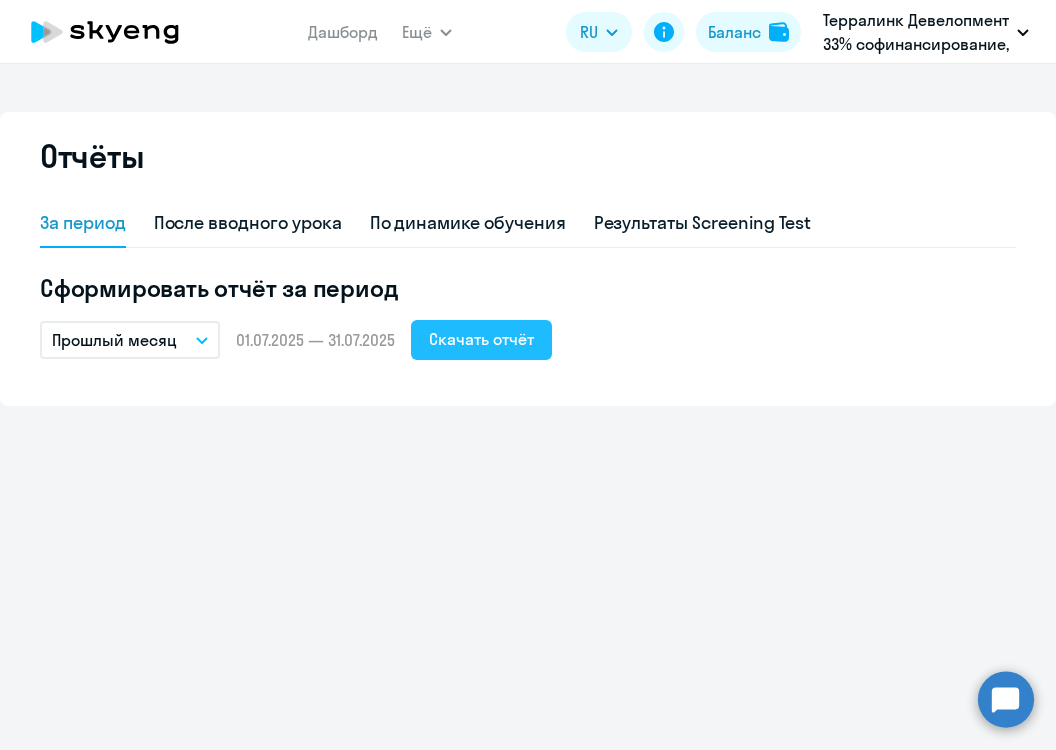 click on "Скачать отчёт" 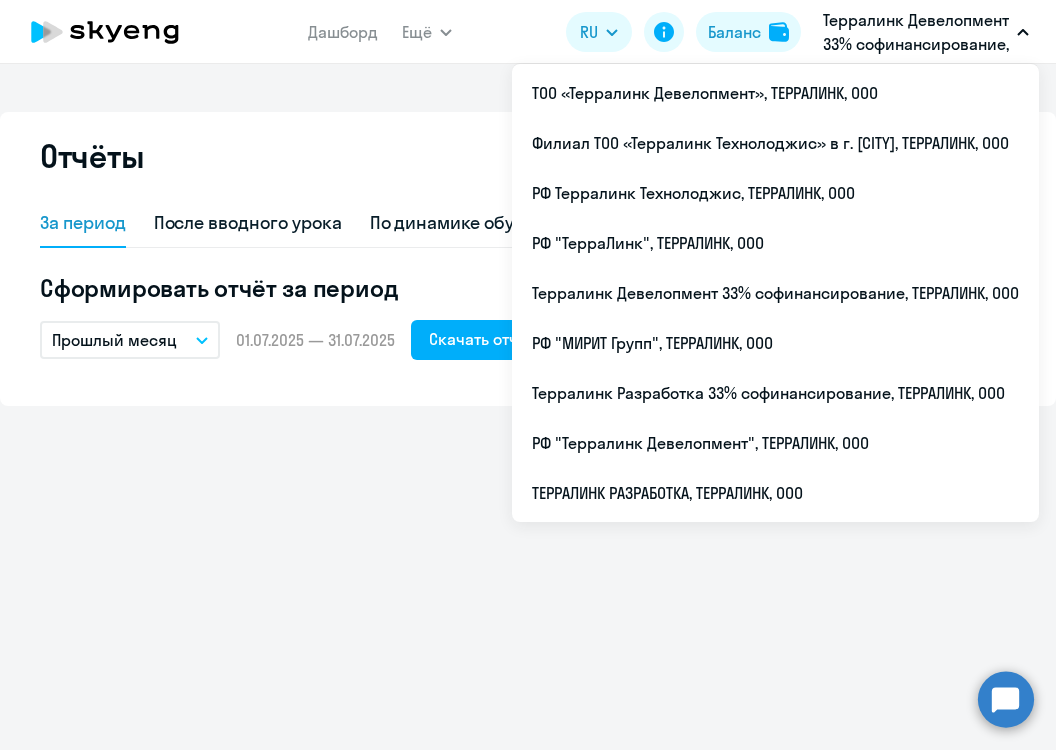 click on "Терралинк Девелопмент 33% софинансирование, ТЕРРАЛИНК, ООО" at bounding box center (916, 32) 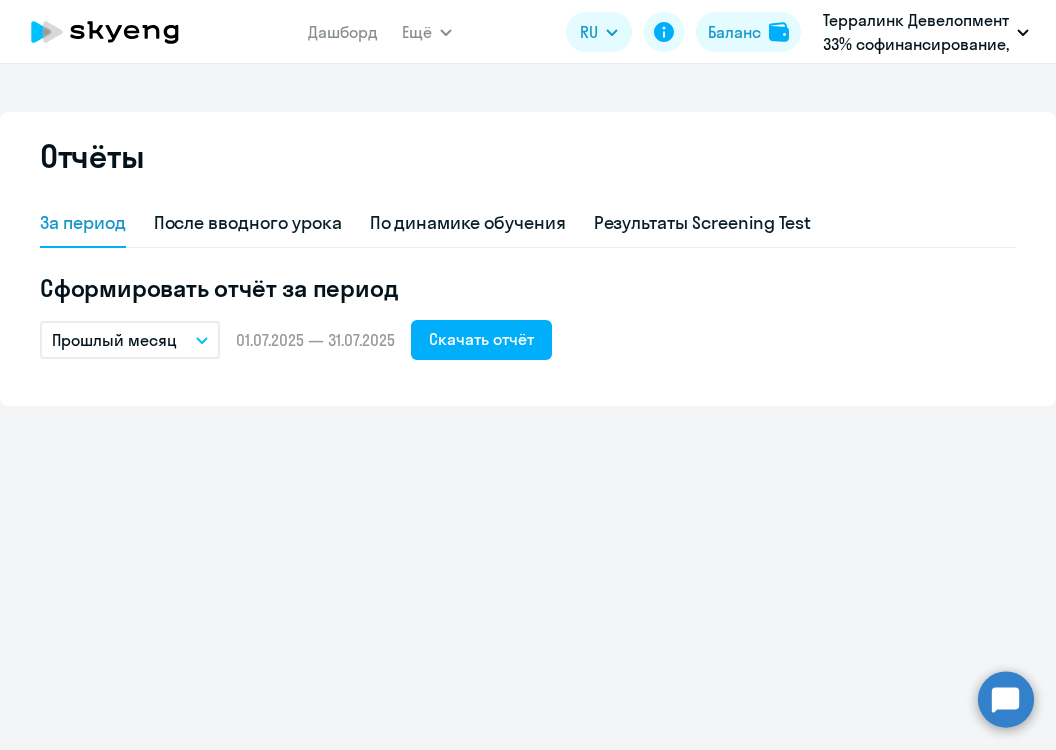 click on "Терралинк Девелопмент 33% софинансирование, ТЕРРАЛИНК, ООО" at bounding box center [916, 32] 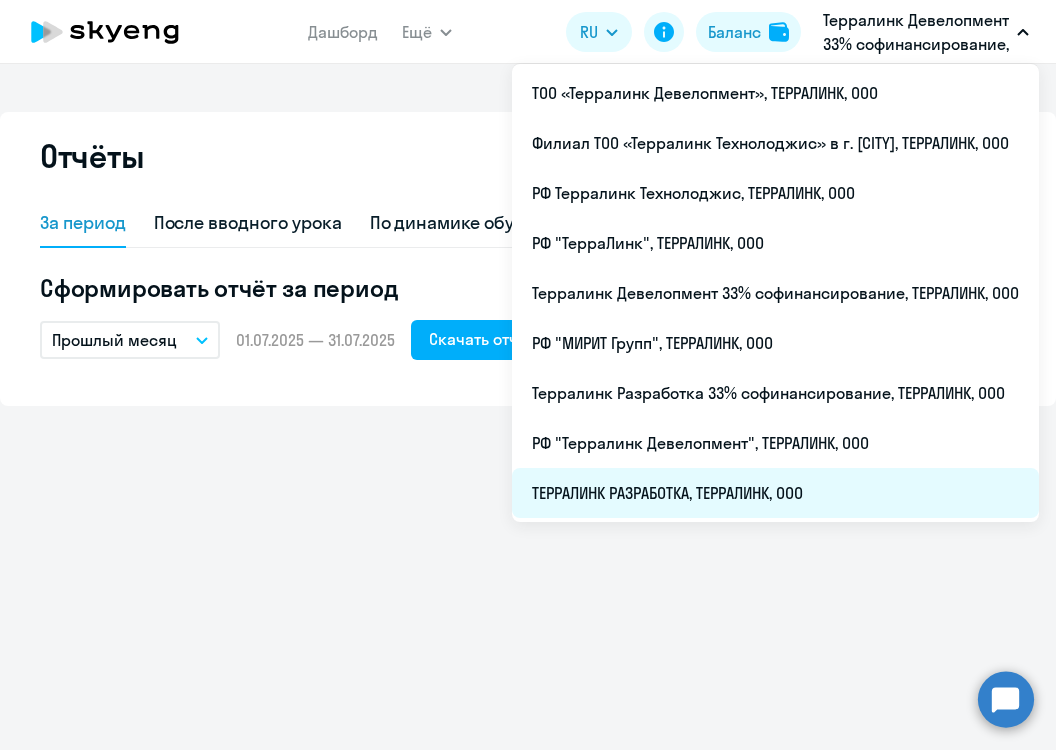 click on "ТЕРРАЛИНК РАЗРАБОТКА, ТЕРРАЛИНК, ООО" at bounding box center [775, 493] 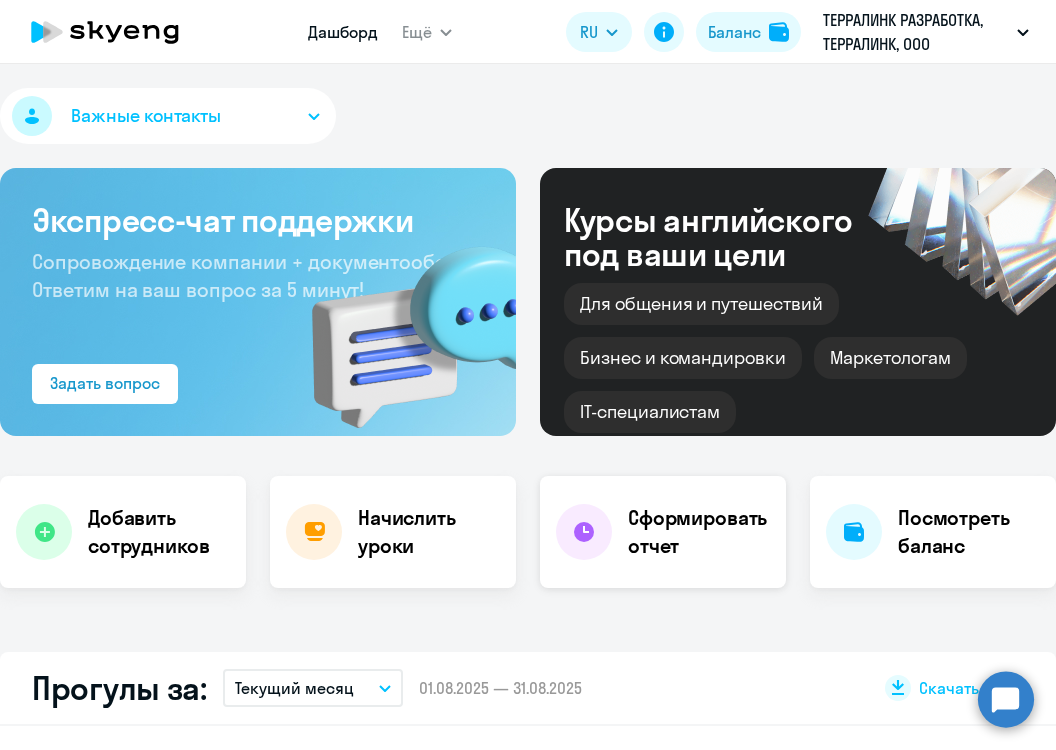 click on "Сформировать отчет" 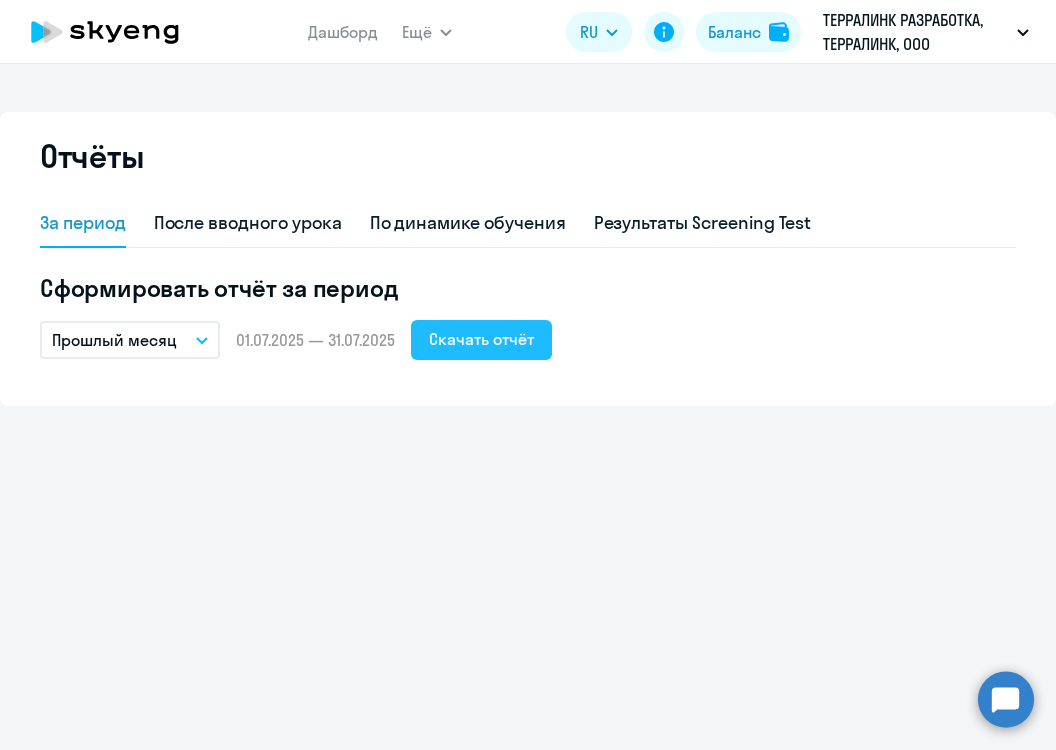 click on "Скачать отчёт" 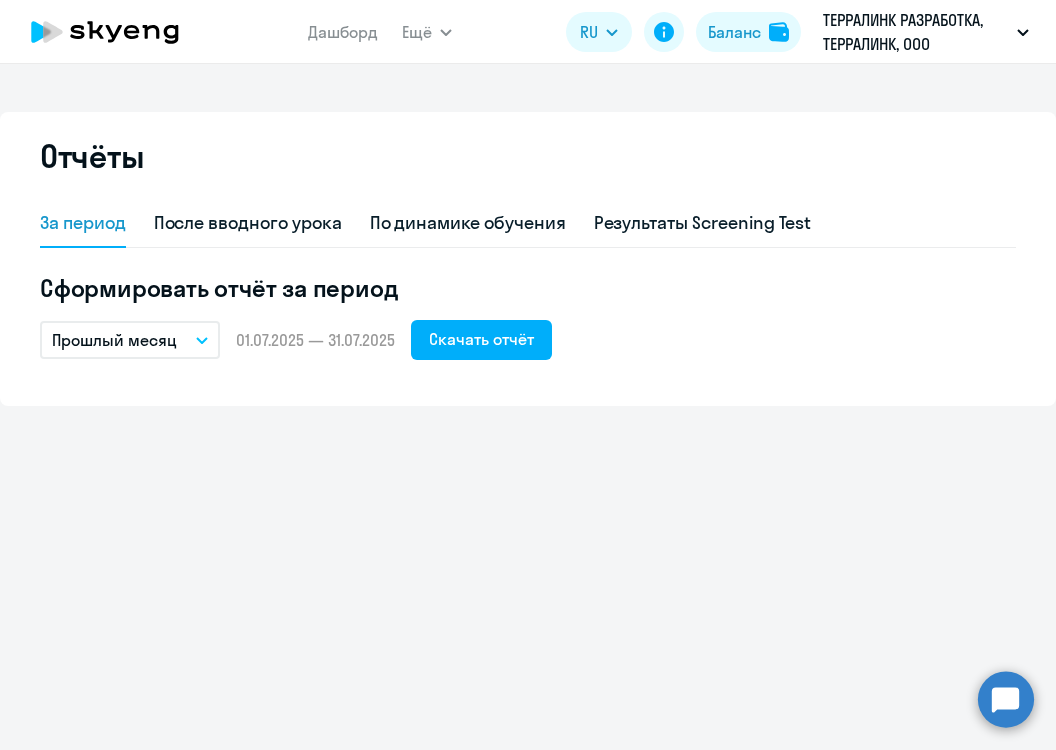 click on "ТЕРРАЛИНК РАЗРАБОТКА, ТЕРРАЛИНК, ООО" at bounding box center [916, 32] 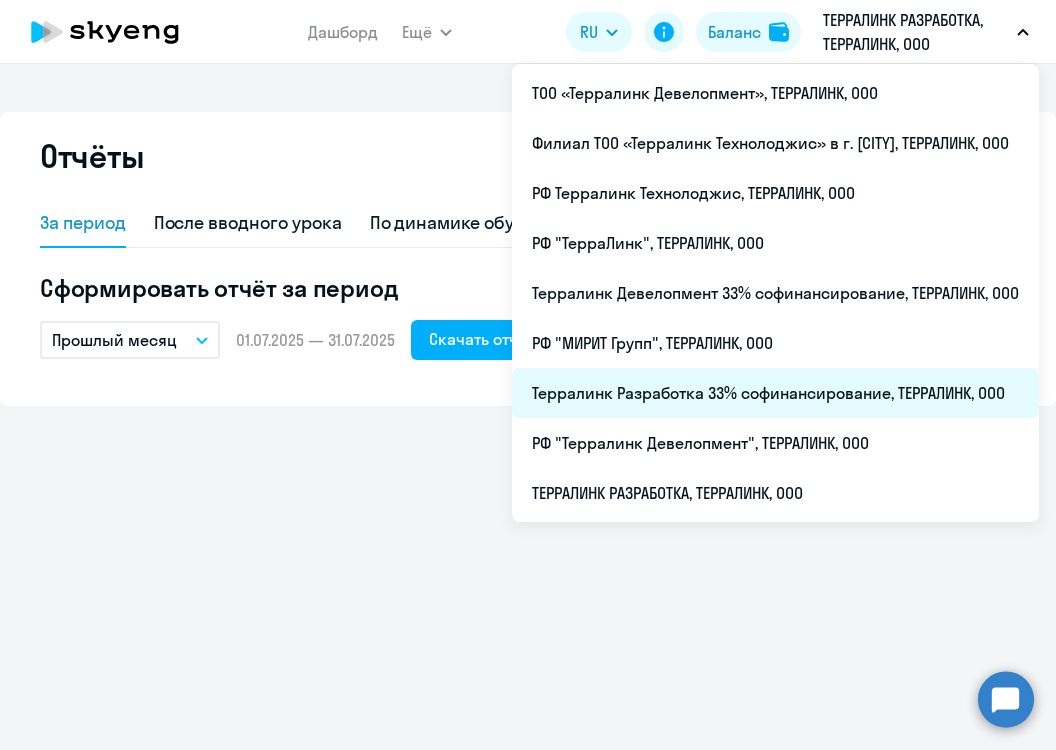 click on "Терралинк Разработка 33% софинансирование, ТЕРРАЛИНК, ООО" at bounding box center (775, 393) 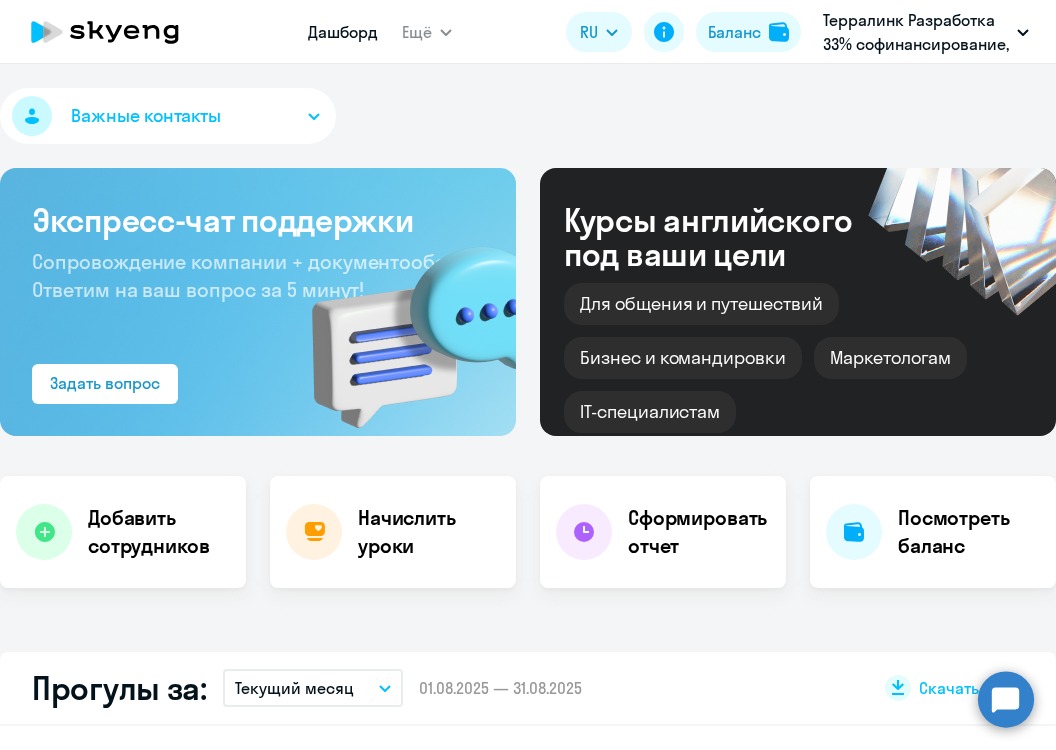 click on "Сформировать отчет" 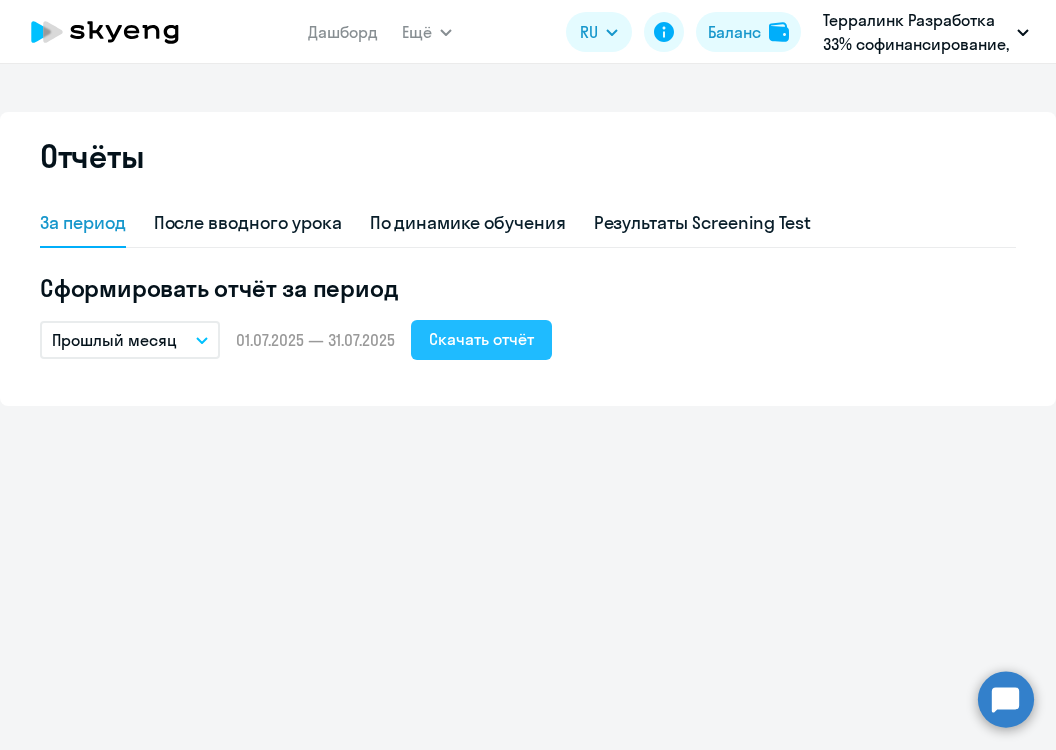 click on "Скачать отчёт" 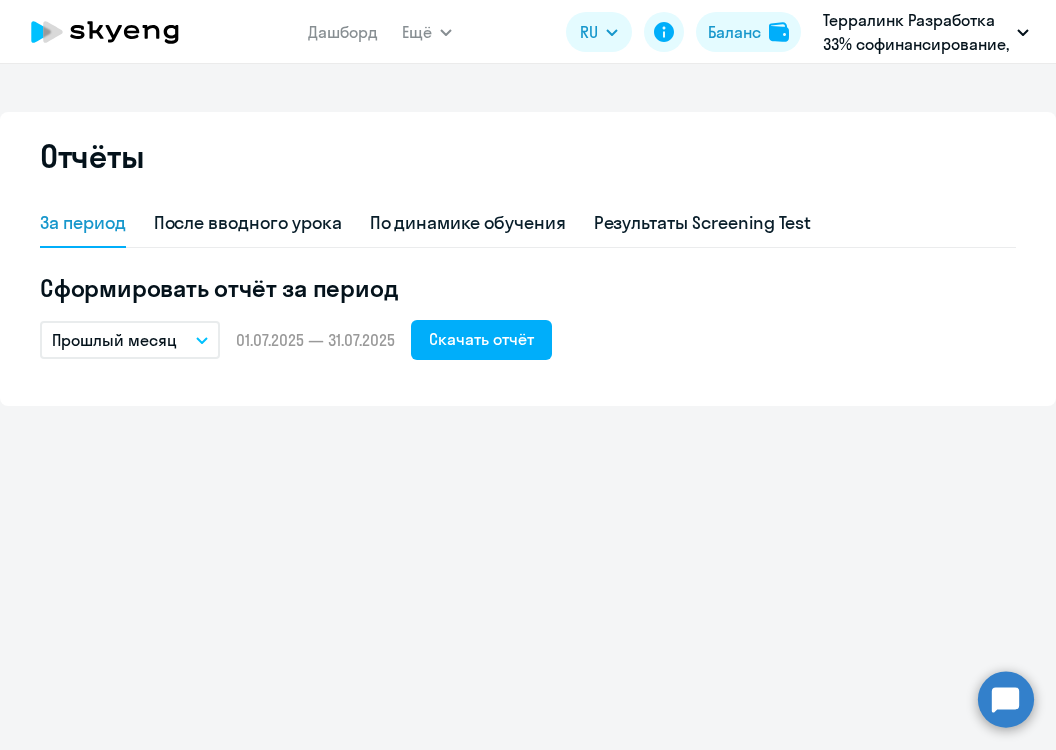 click on "Отчёты За период После вводного урока По динамике обучения Результаты Screening Test Сформировать отчёт за период  Прошлый месяц
–  01.07.2025 — 31.07.2025   Скачать отчёт" at bounding box center [528, 407] 